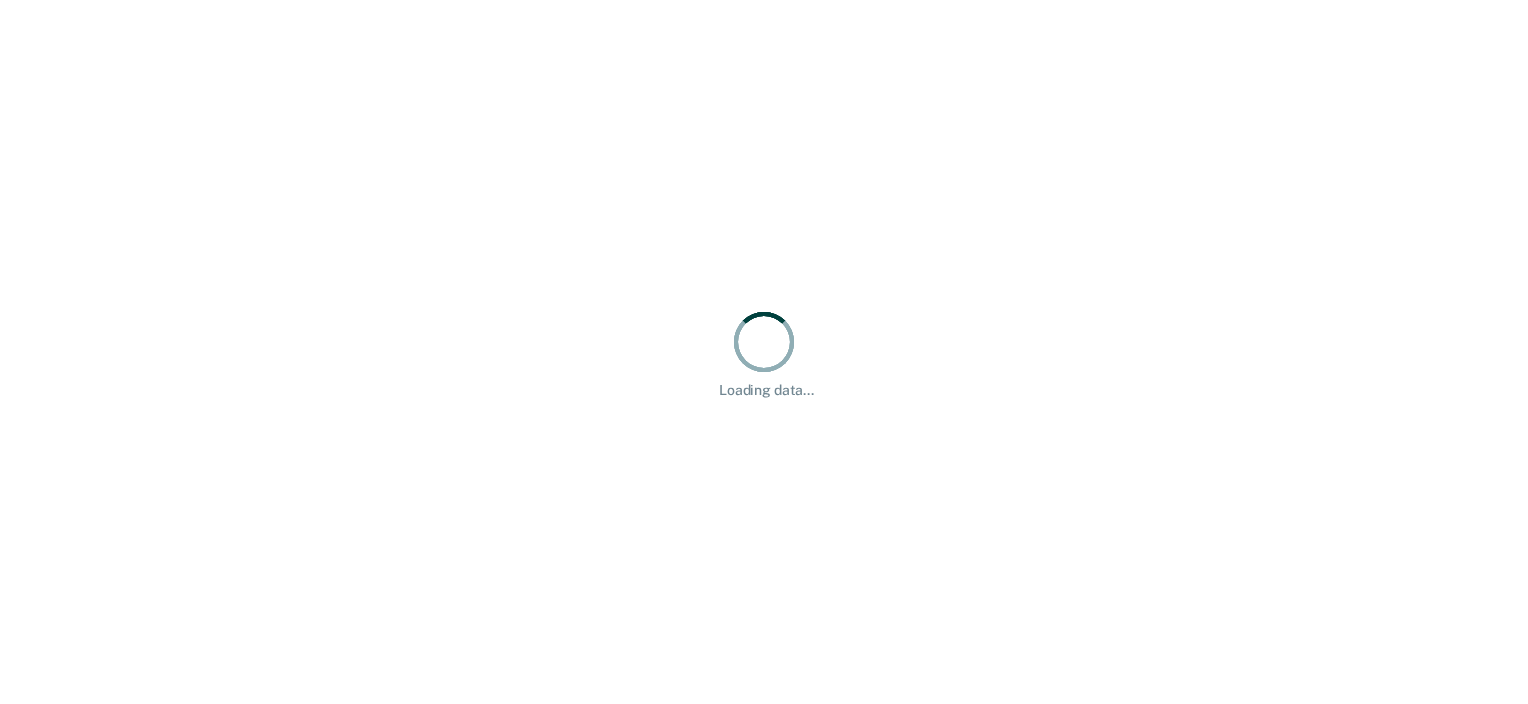 scroll, scrollTop: 0, scrollLeft: 0, axis: both 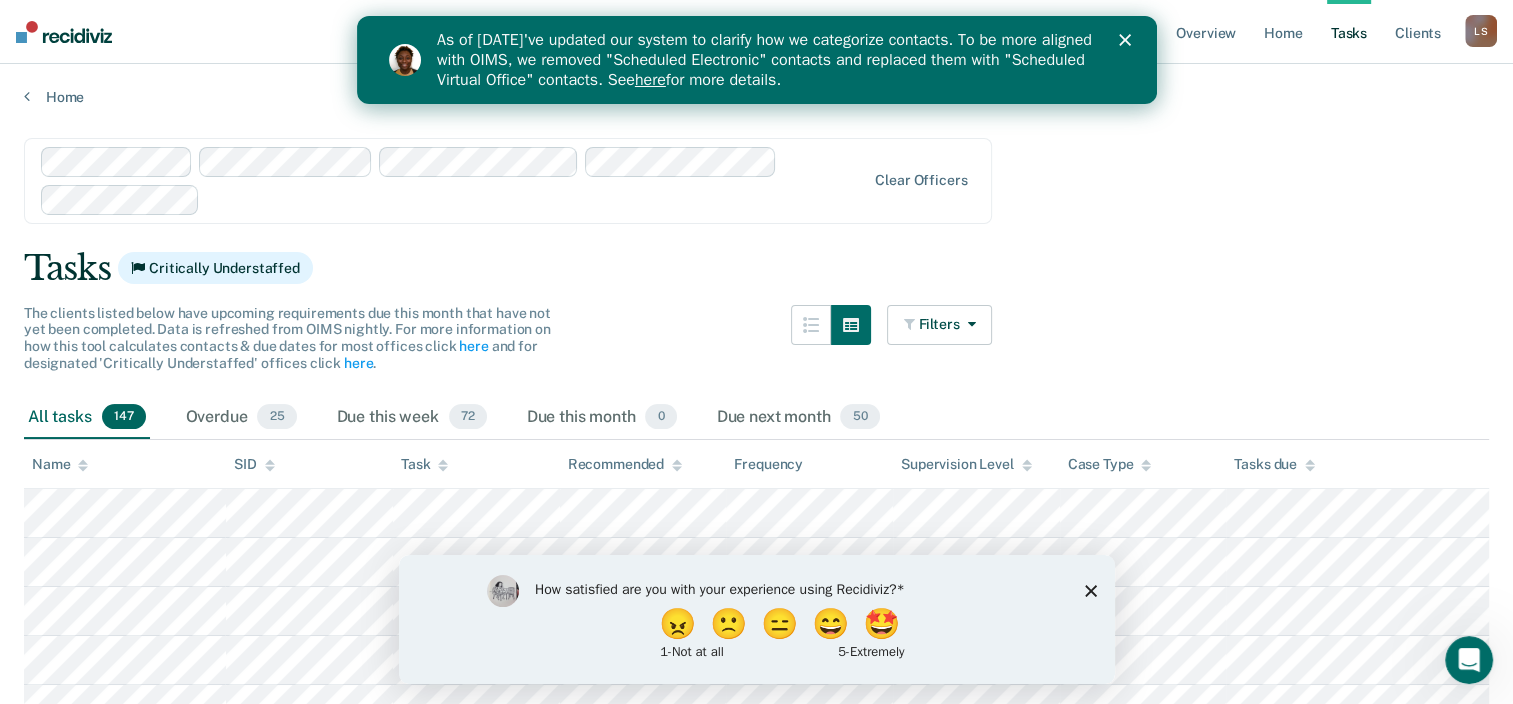 click 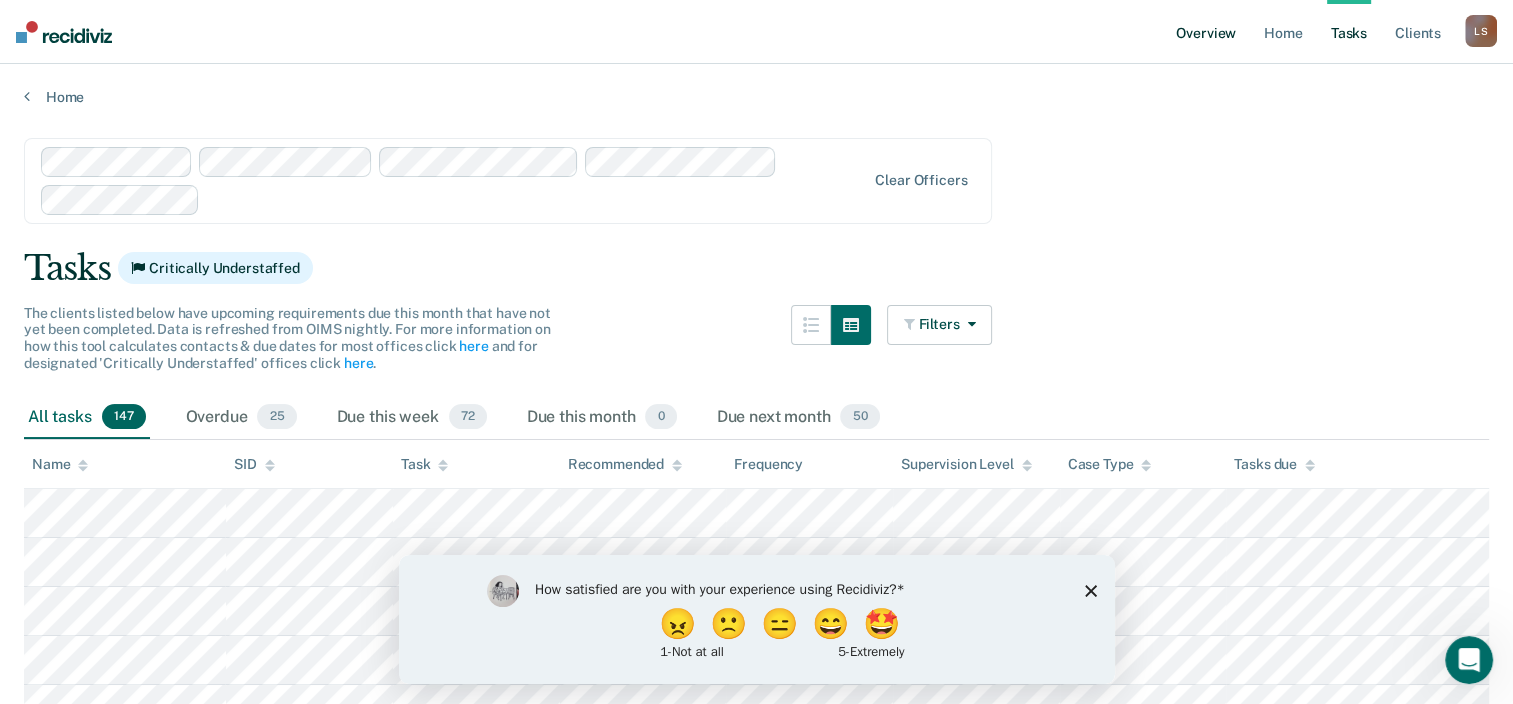 click on "Overview" at bounding box center (1206, 32) 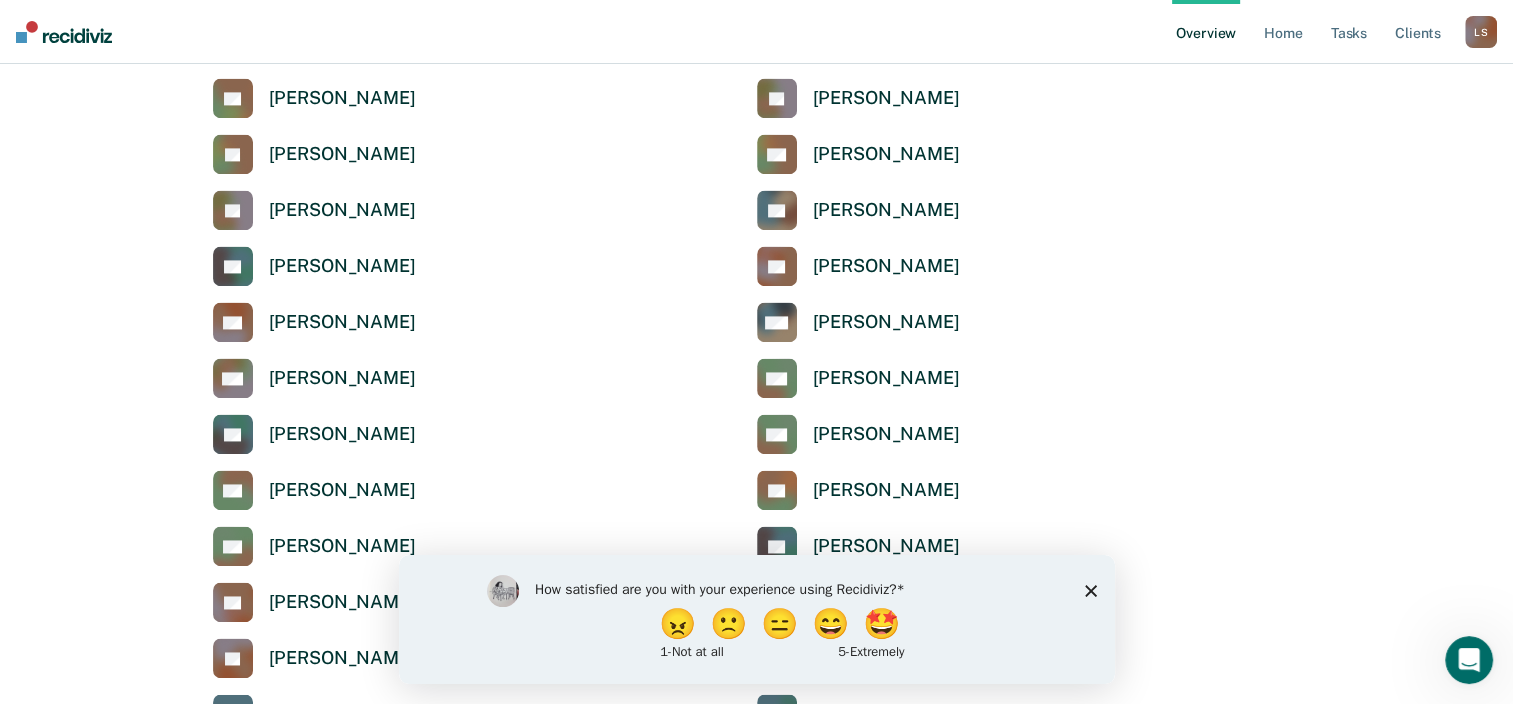 scroll, scrollTop: 2900, scrollLeft: 0, axis: vertical 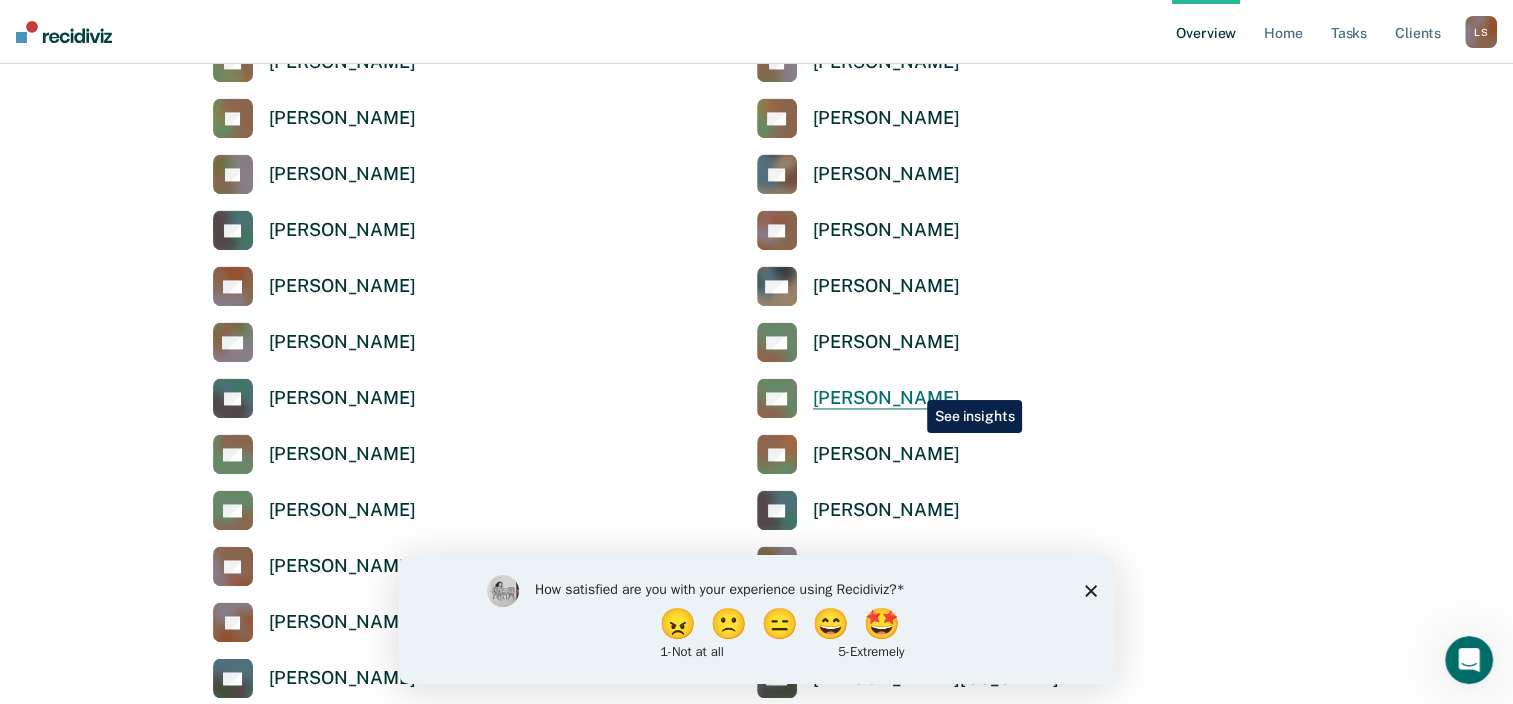 click on "MC [PERSON_NAME]" at bounding box center [858, 398] 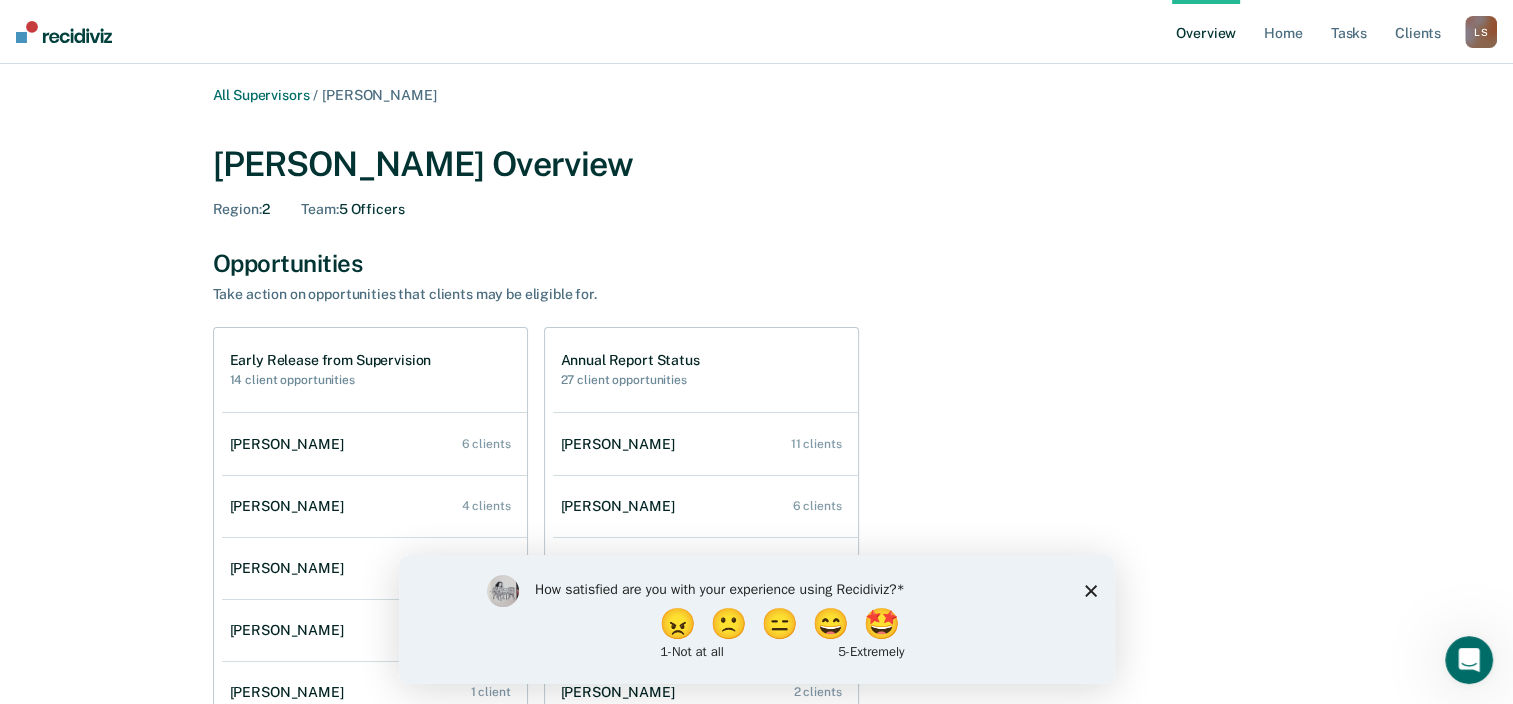 scroll, scrollTop: 0, scrollLeft: 0, axis: both 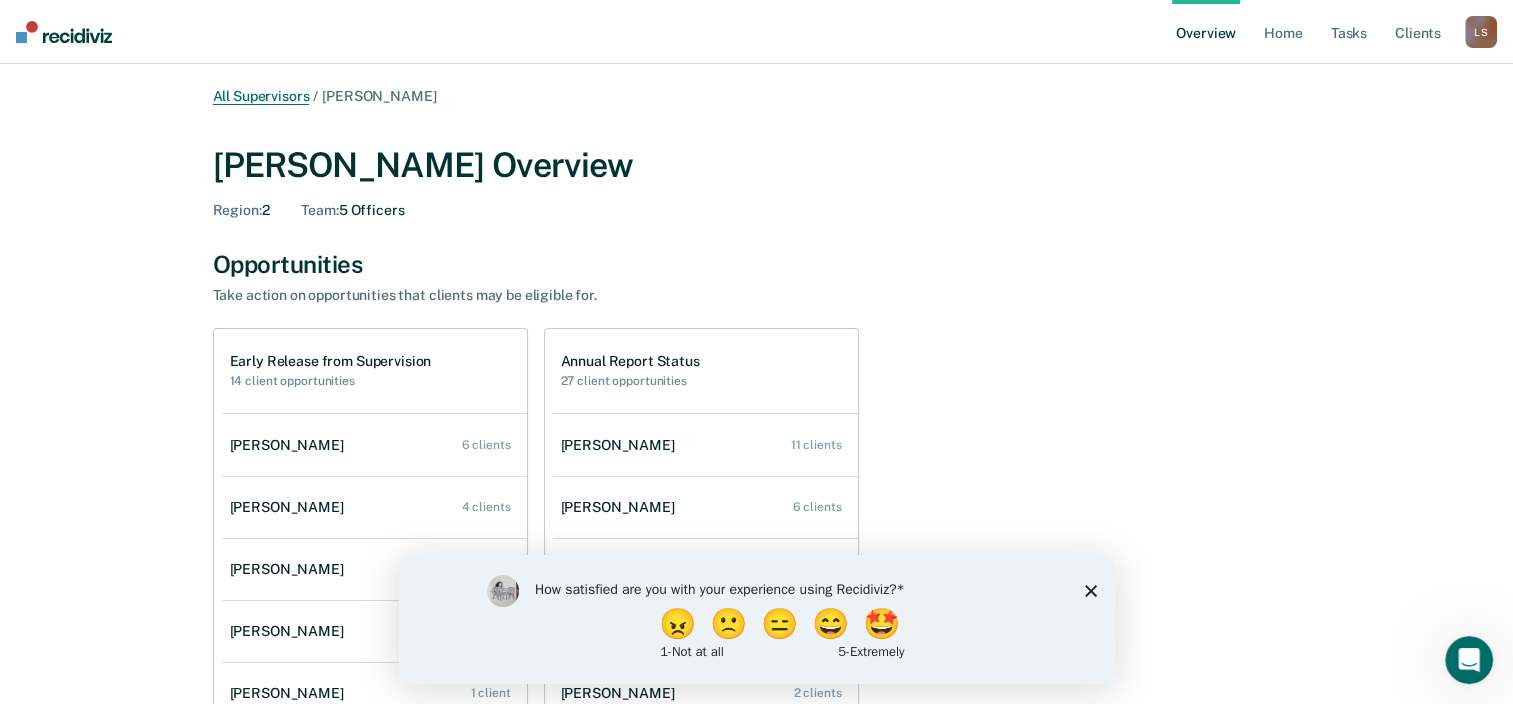 click on "All Supervisors" at bounding box center [261, 96] 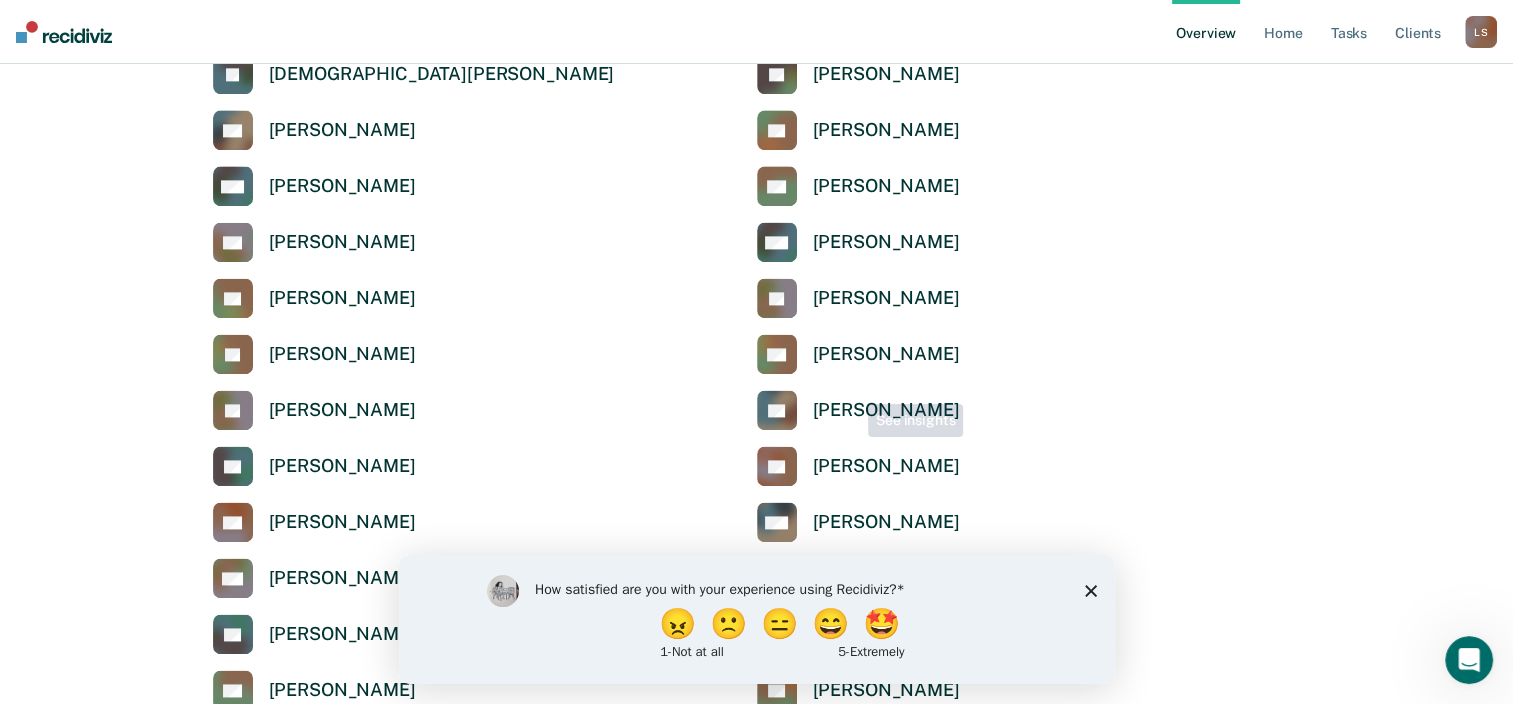 scroll, scrollTop: 2700, scrollLeft: 0, axis: vertical 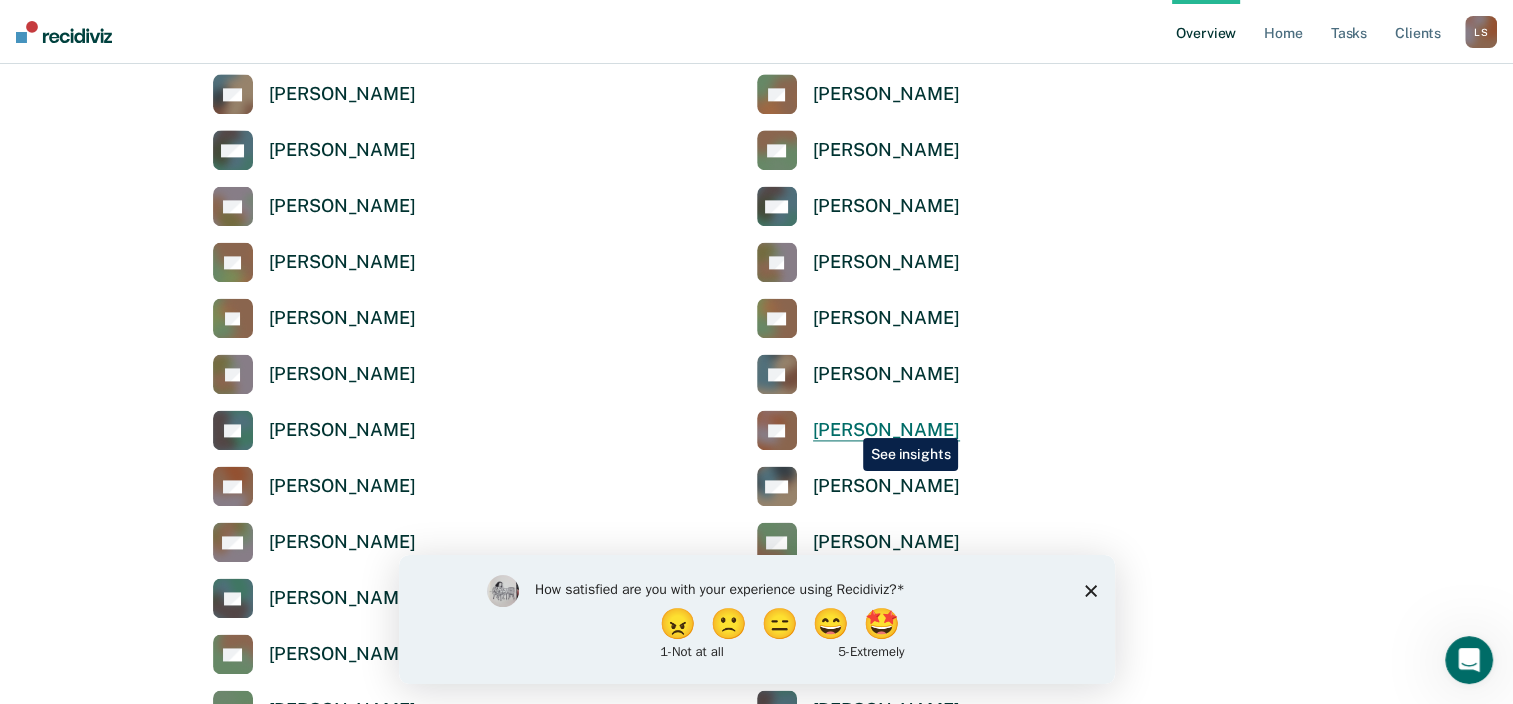 click on "[PERSON_NAME]" at bounding box center [886, 430] 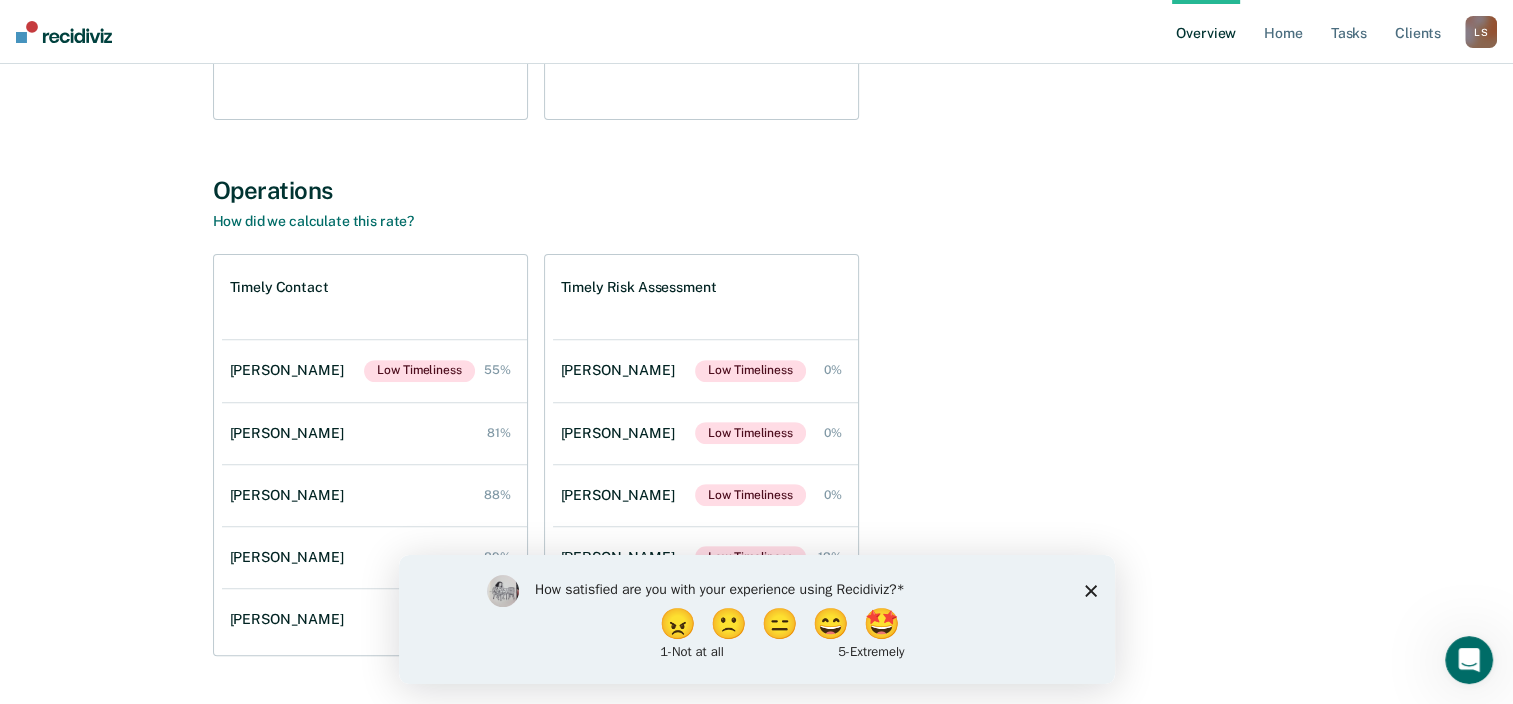 scroll, scrollTop: 665, scrollLeft: 0, axis: vertical 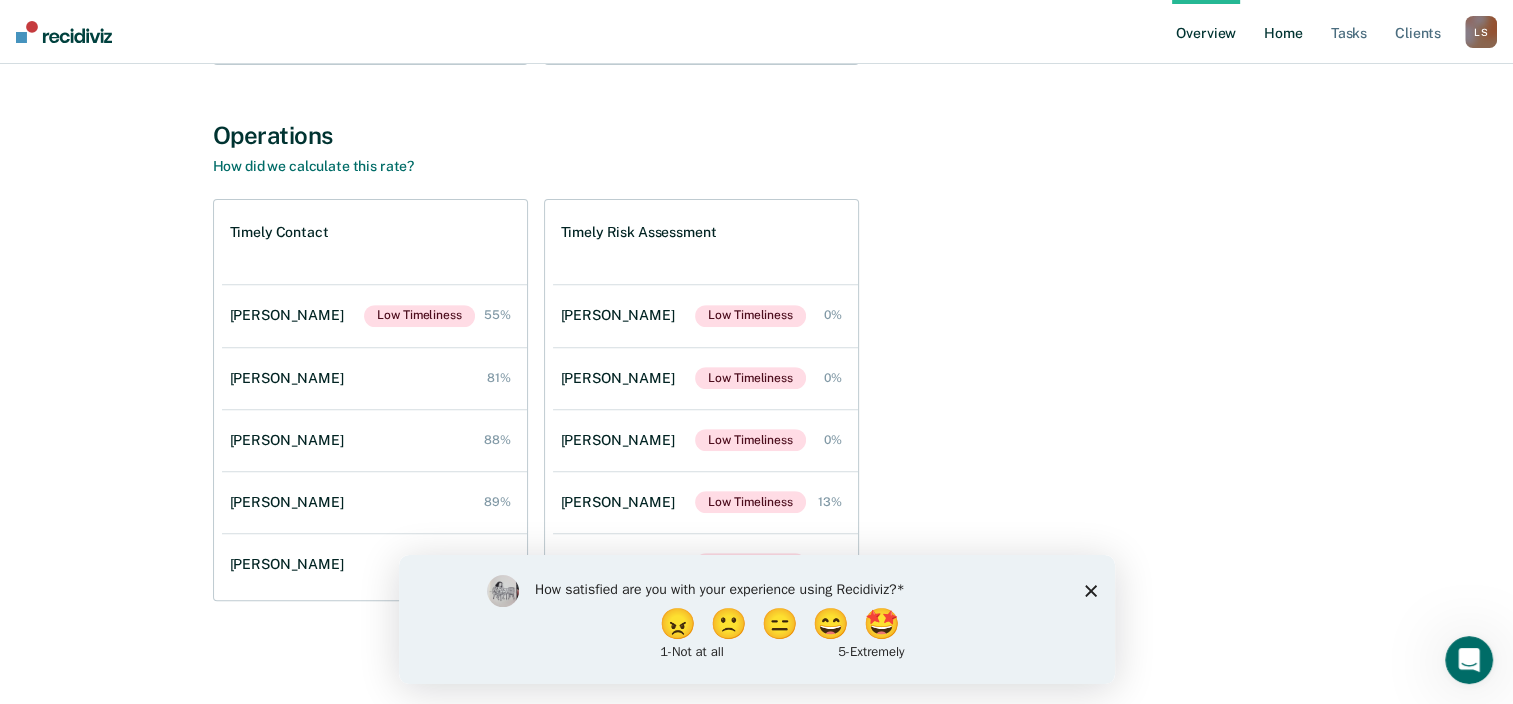 click on "Home" at bounding box center (1283, 32) 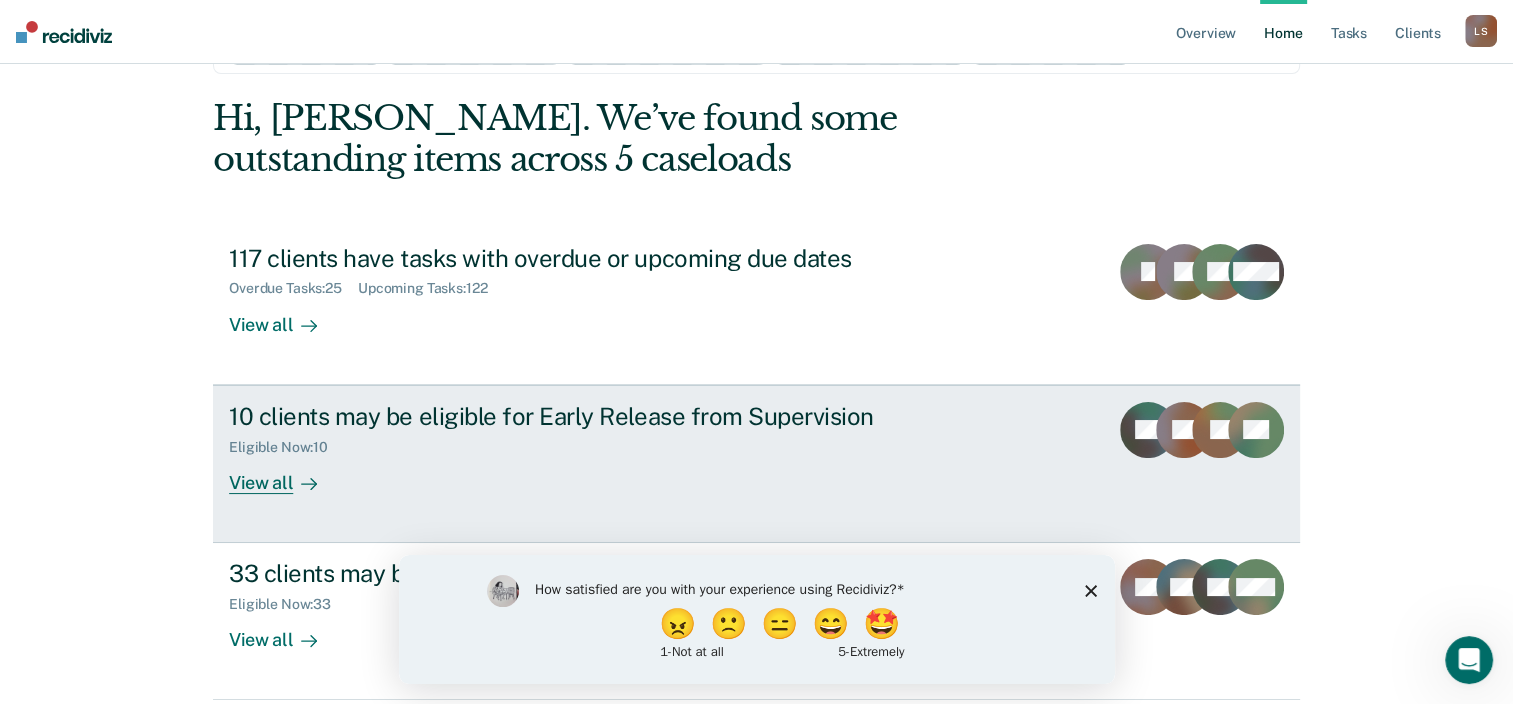 scroll, scrollTop: 0, scrollLeft: 0, axis: both 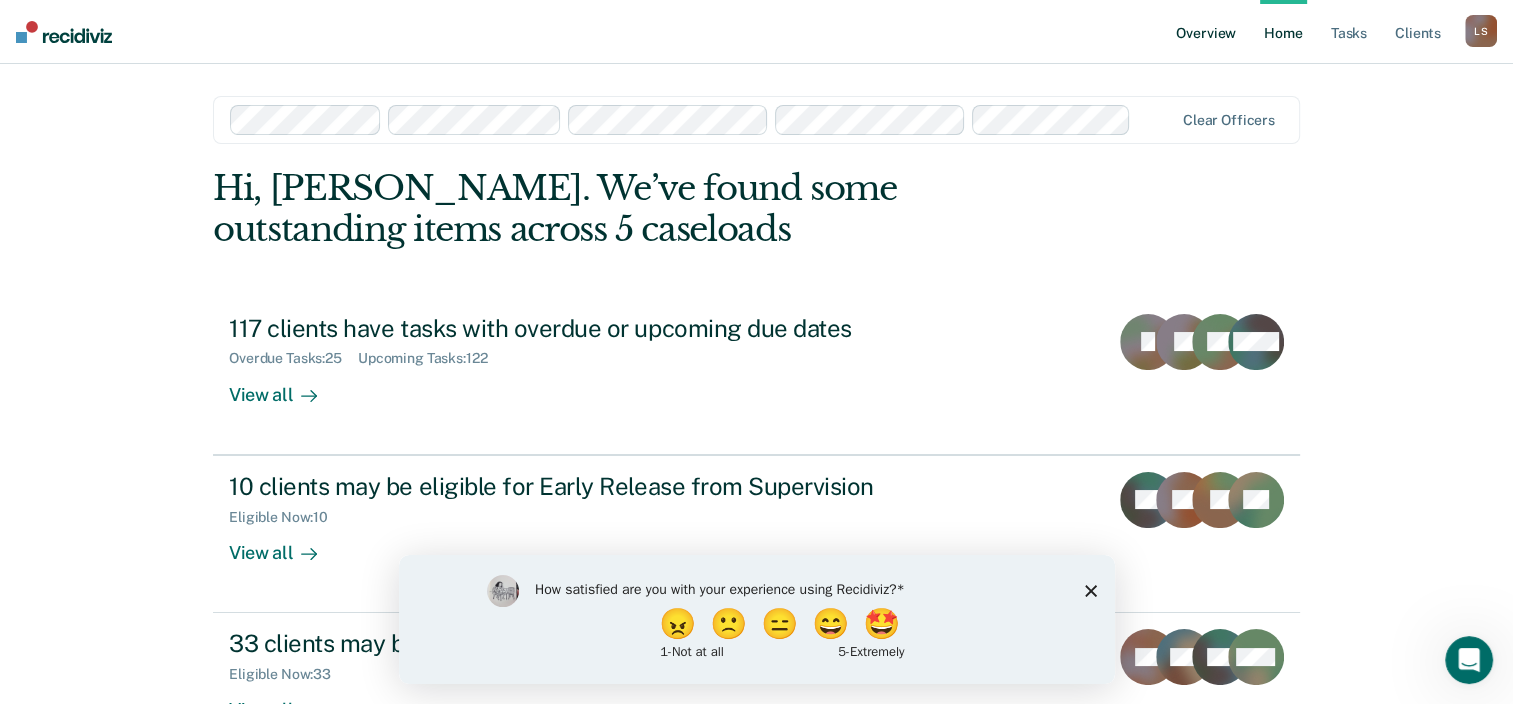 click on "Overview" at bounding box center [1206, 32] 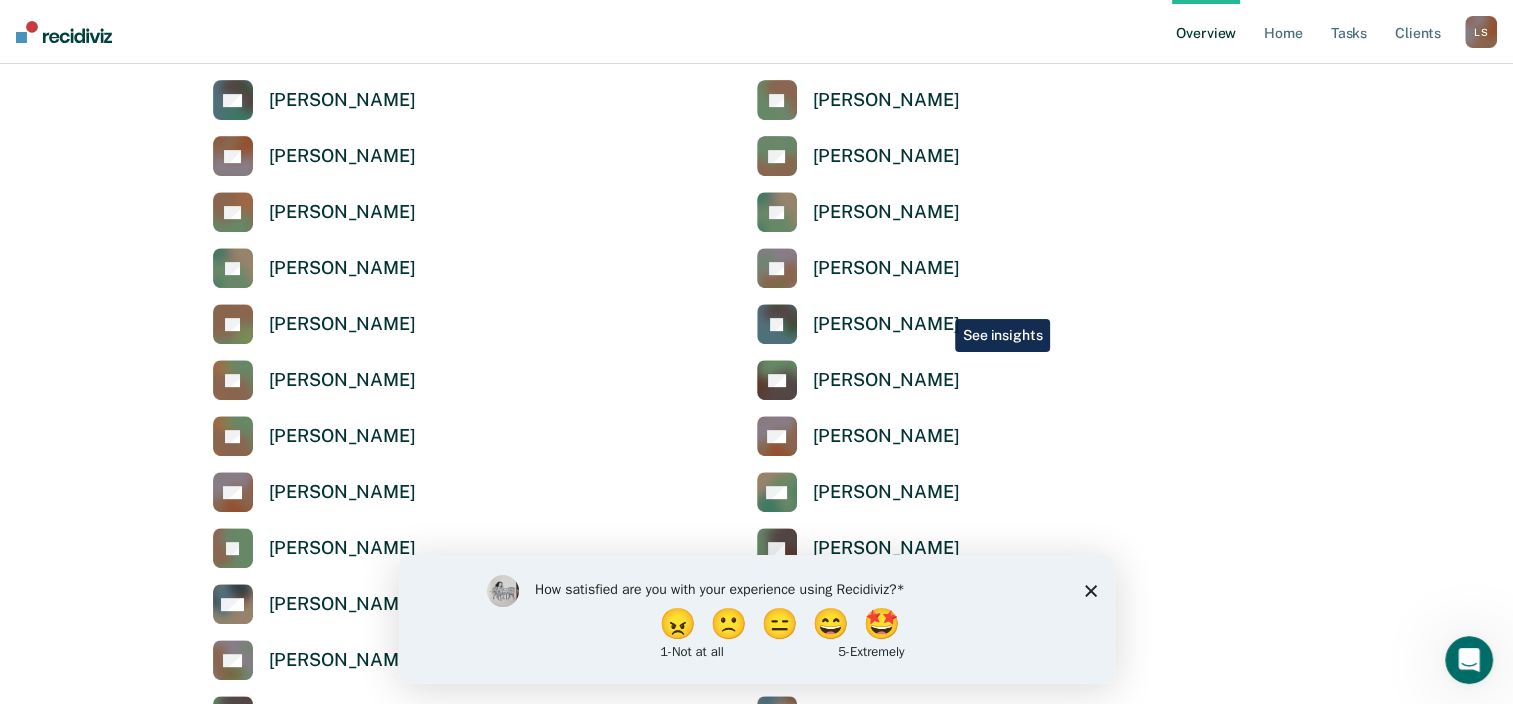 scroll, scrollTop: 800, scrollLeft: 0, axis: vertical 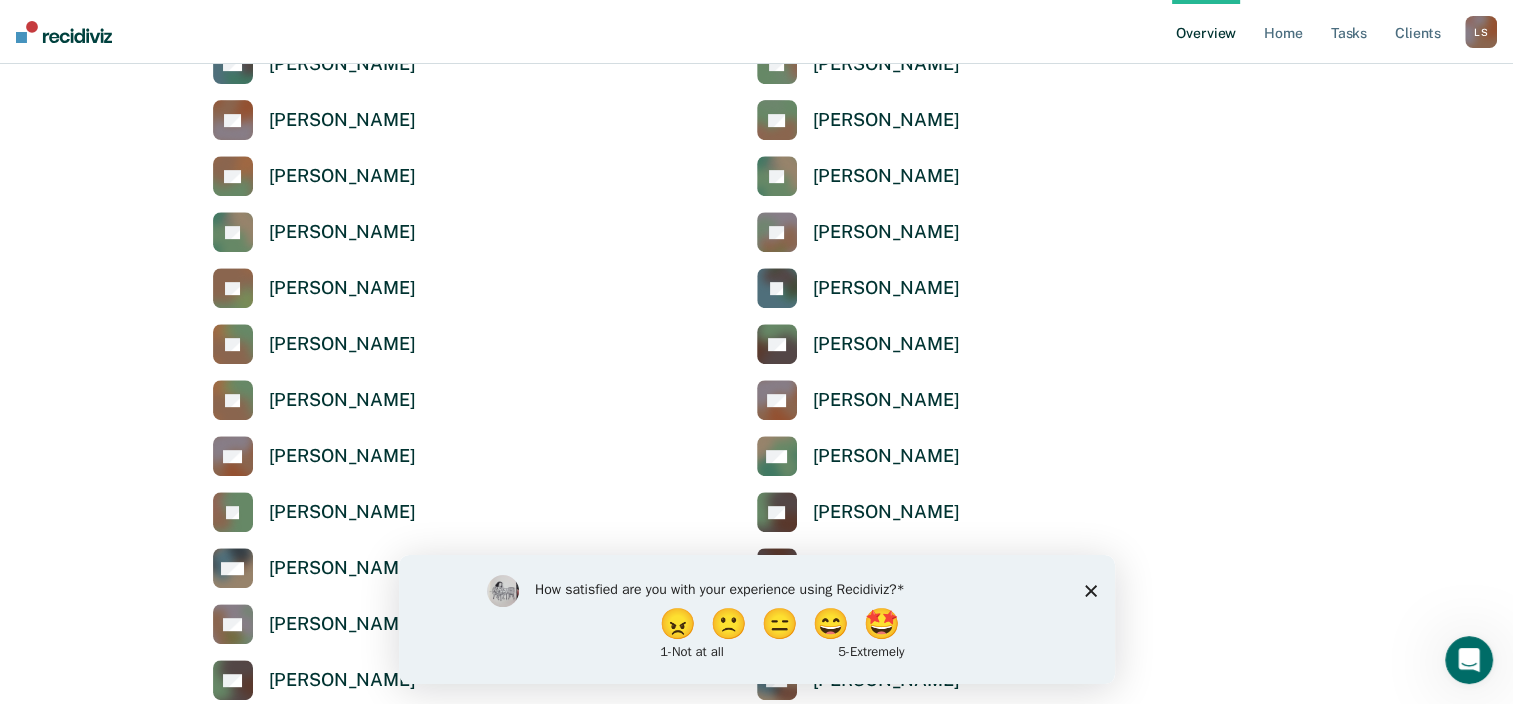 click 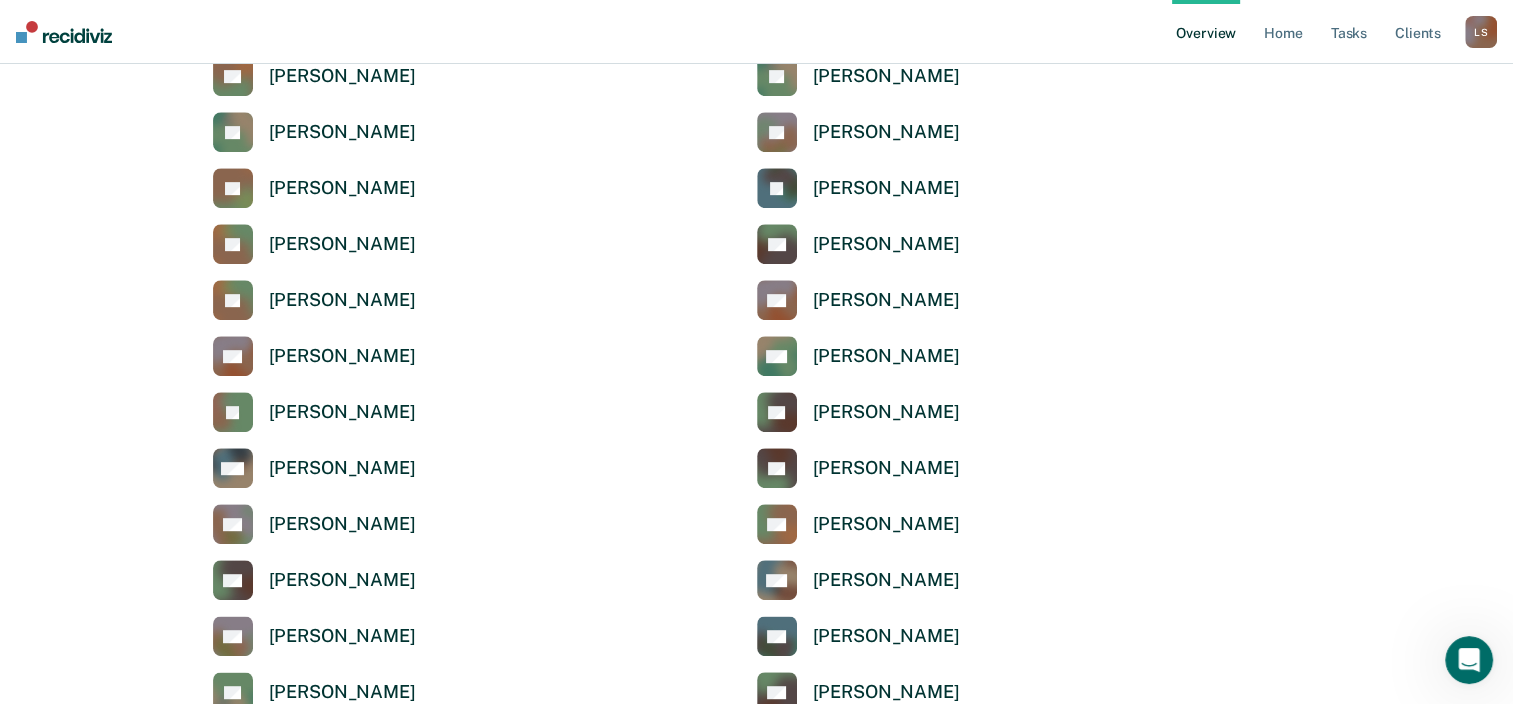 scroll, scrollTop: 1000, scrollLeft: 0, axis: vertical 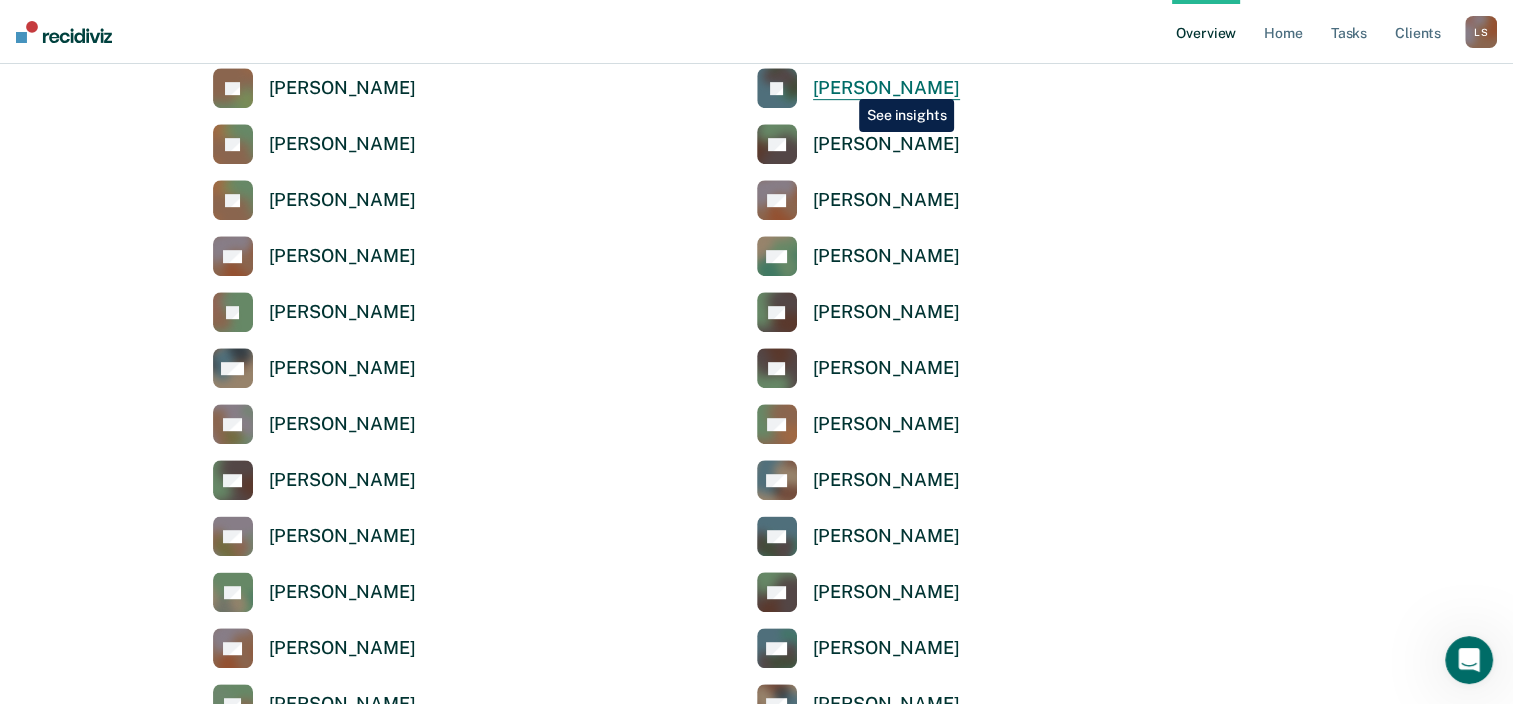 click on "[PERSON_NAME]" at bounding box center (886, 88) 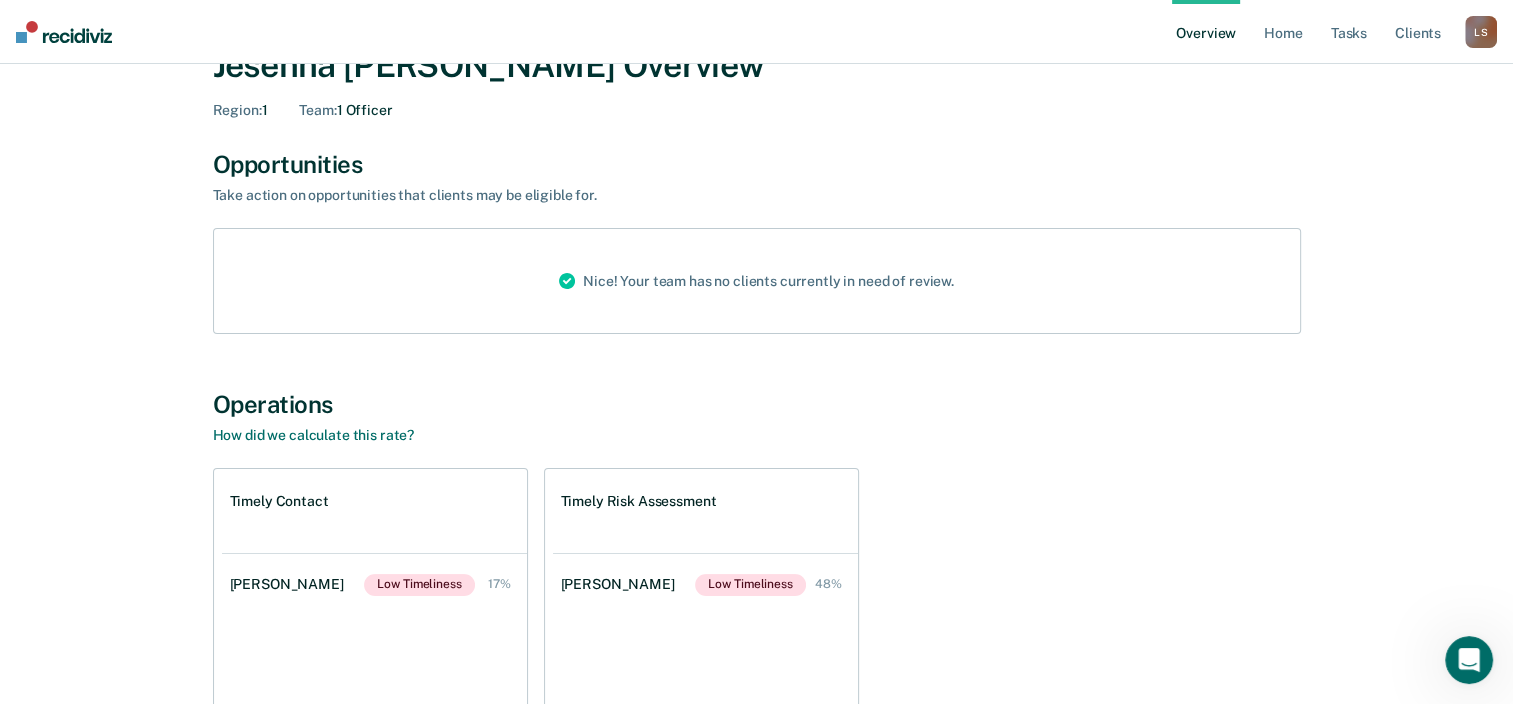 scroll, scrollTop: 0, scrollLeft: 0, axis: both 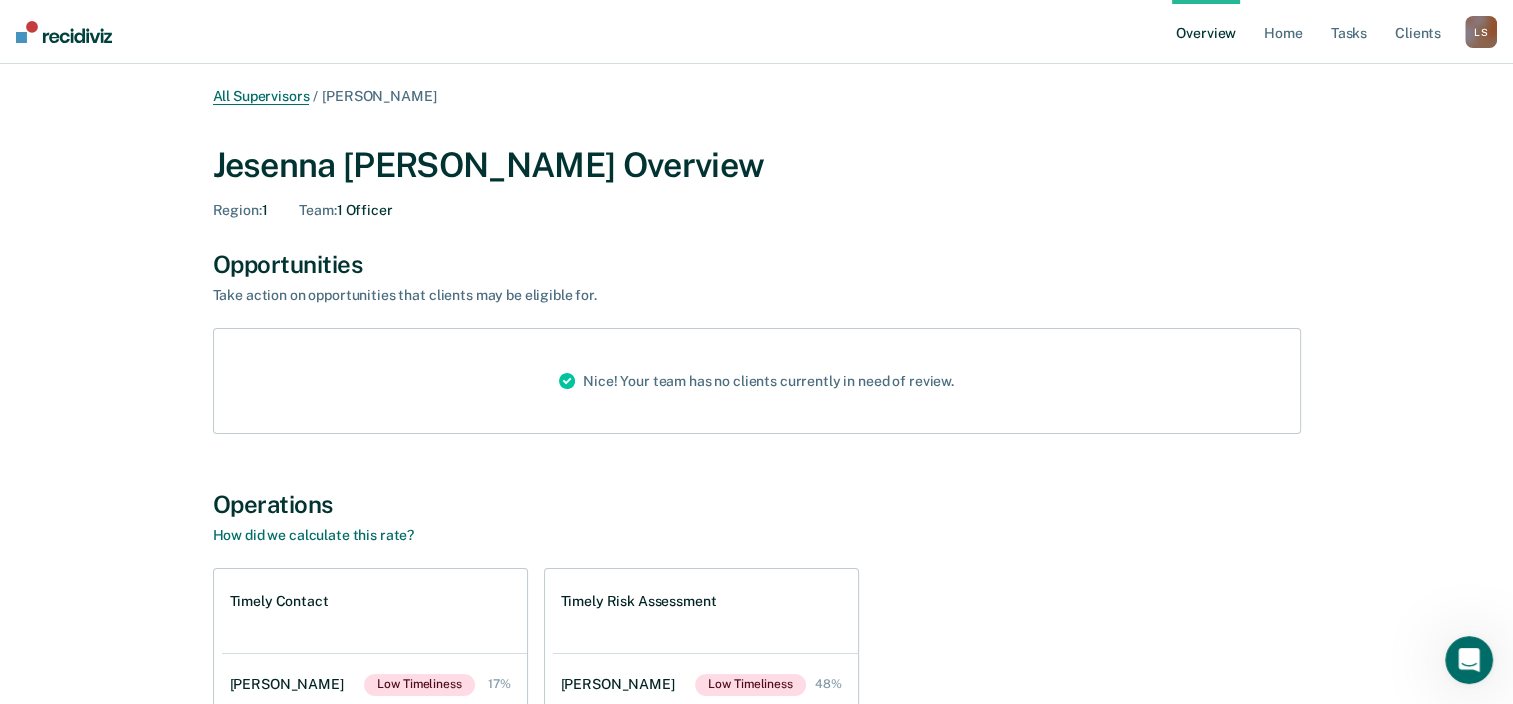 click on "All Supervisors" at bounding box center (261, 96) 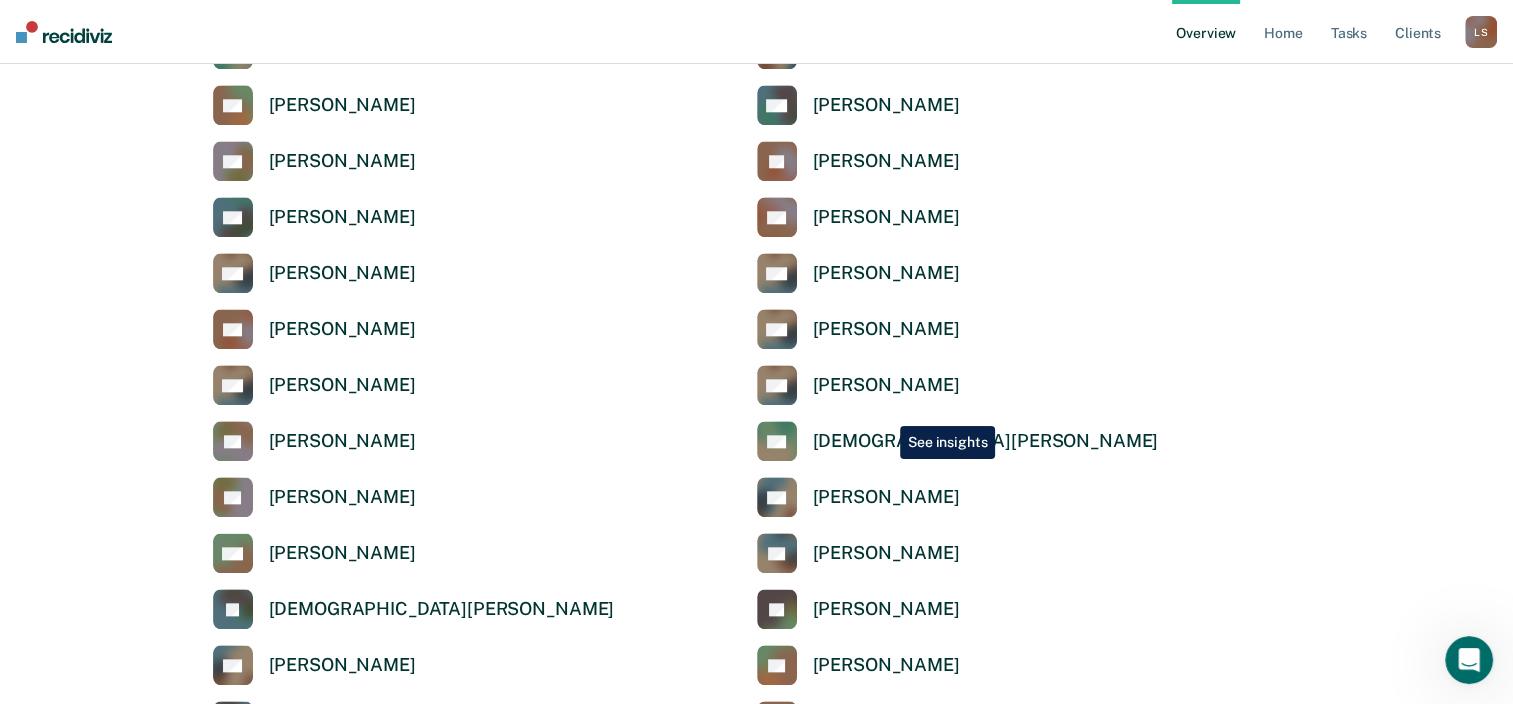 scroll, scrollTop: 2100, scrollLeft: 0, axis: vertical 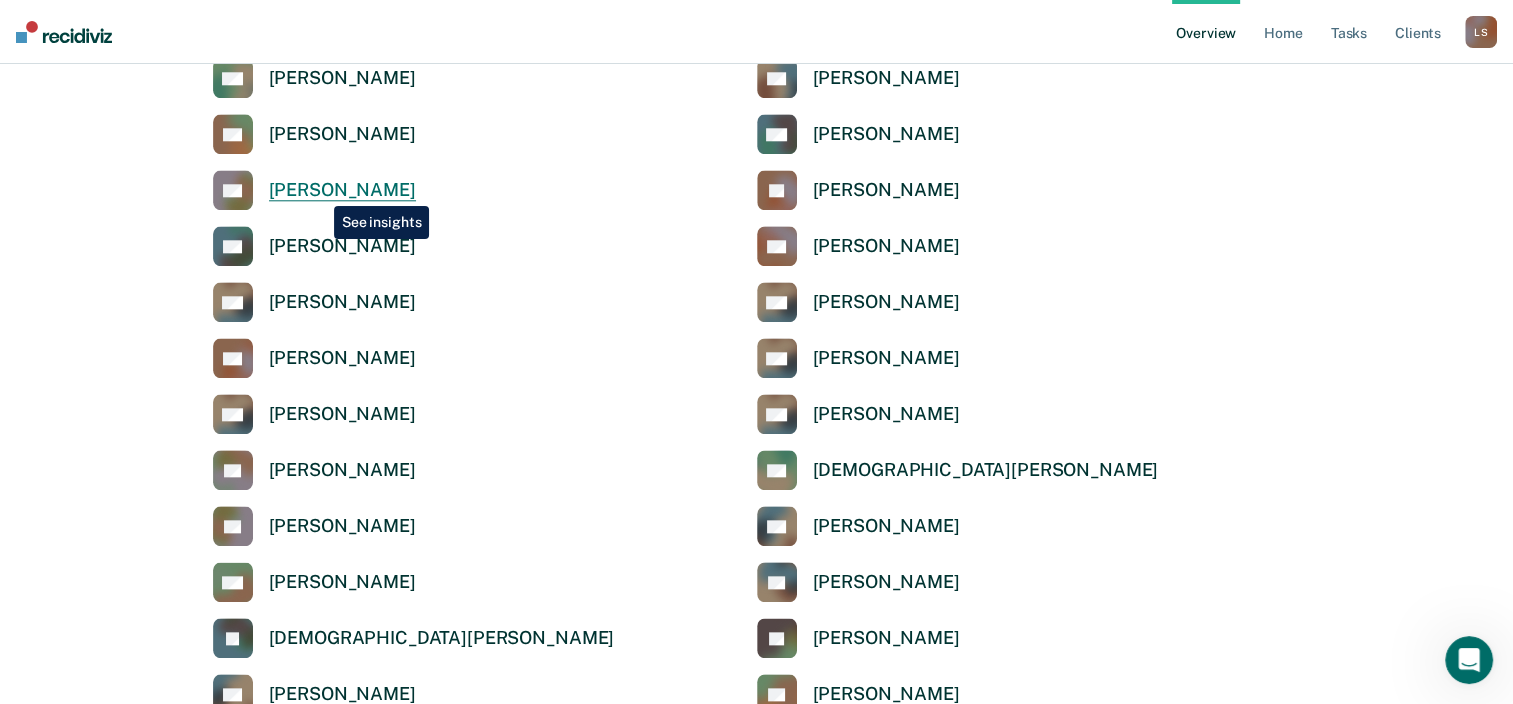 click on "[PERSON_NAME]" at bounding box center (342, 190) 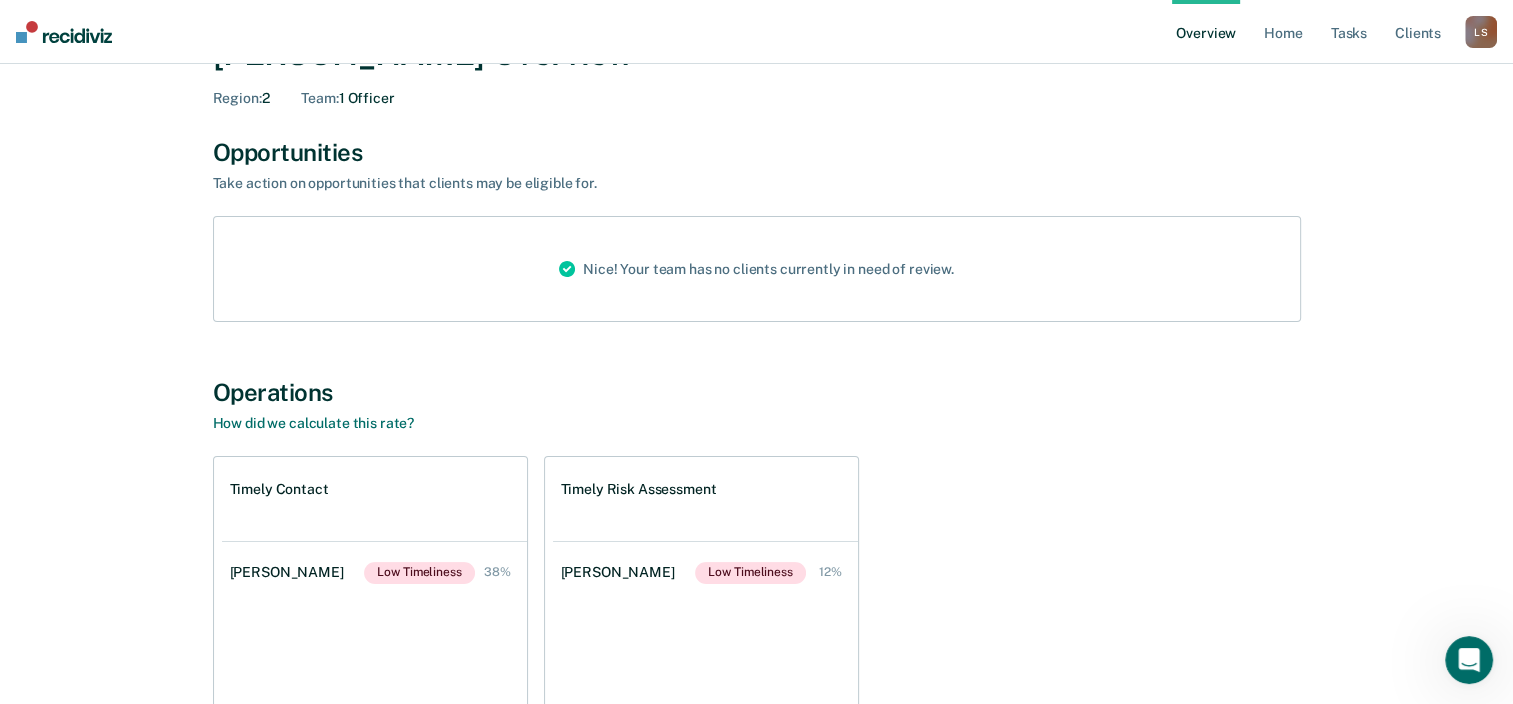 scroll, scrollTop: 0, scrollLeft: 0, axis: both 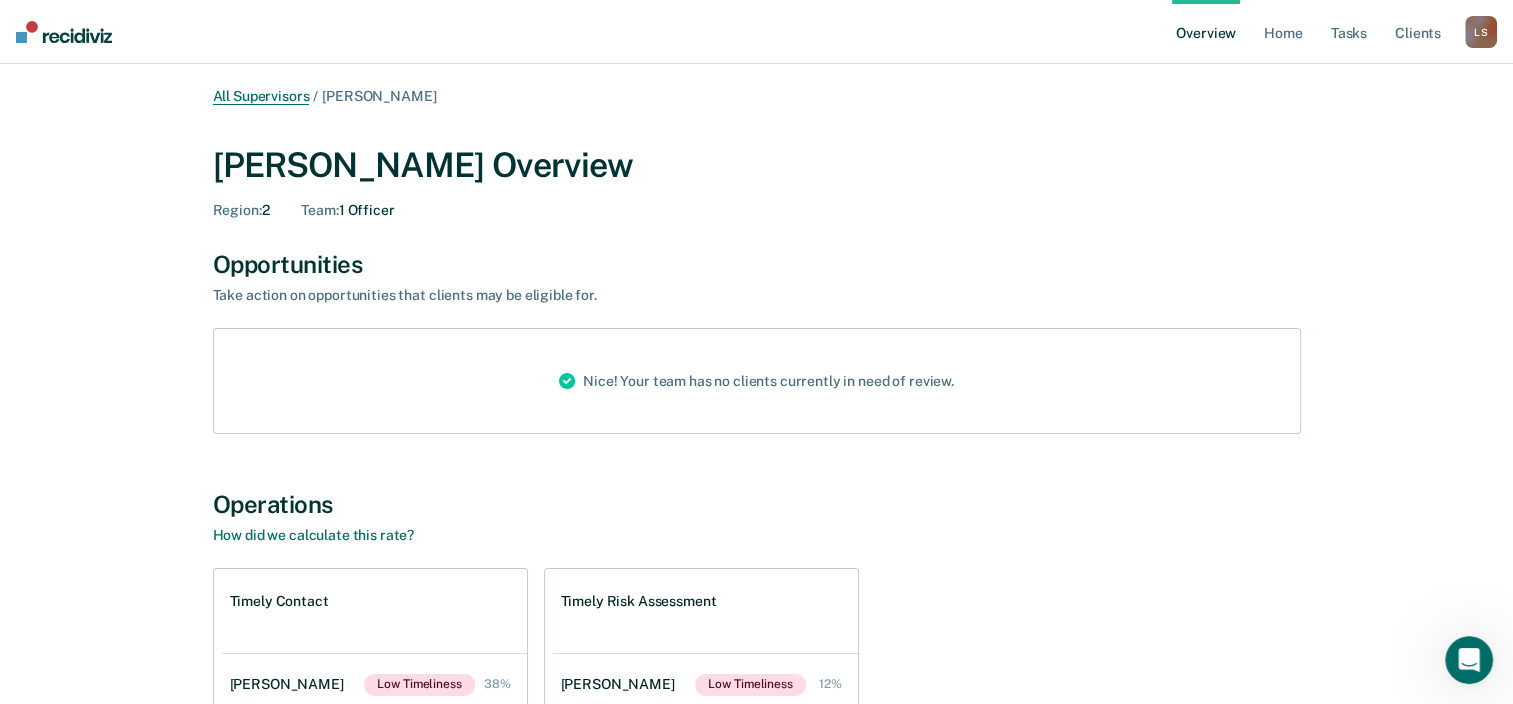 click on "All Supervisors" at bounding box center [261, 96] 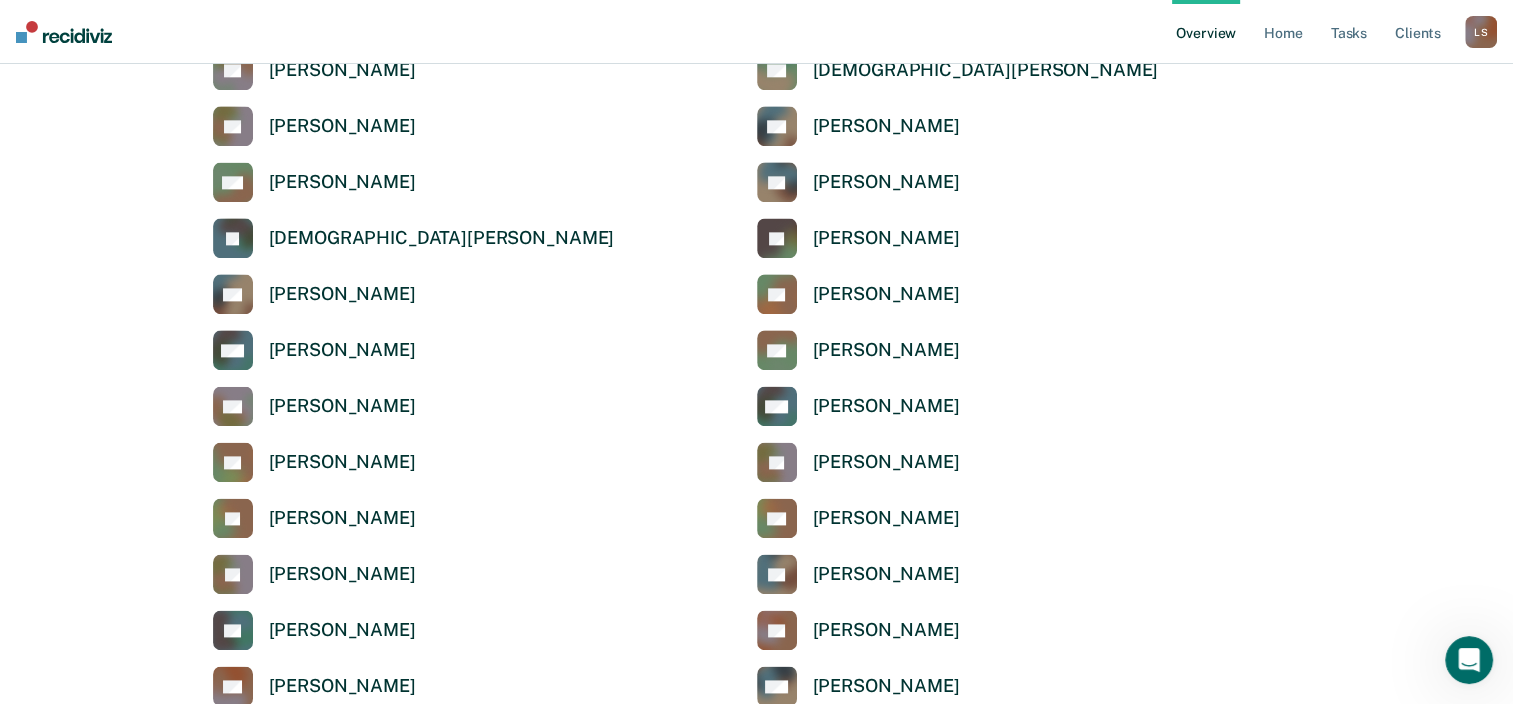 scroll, scrollTop: 2600, scrollLeft: 0, axis: vertical 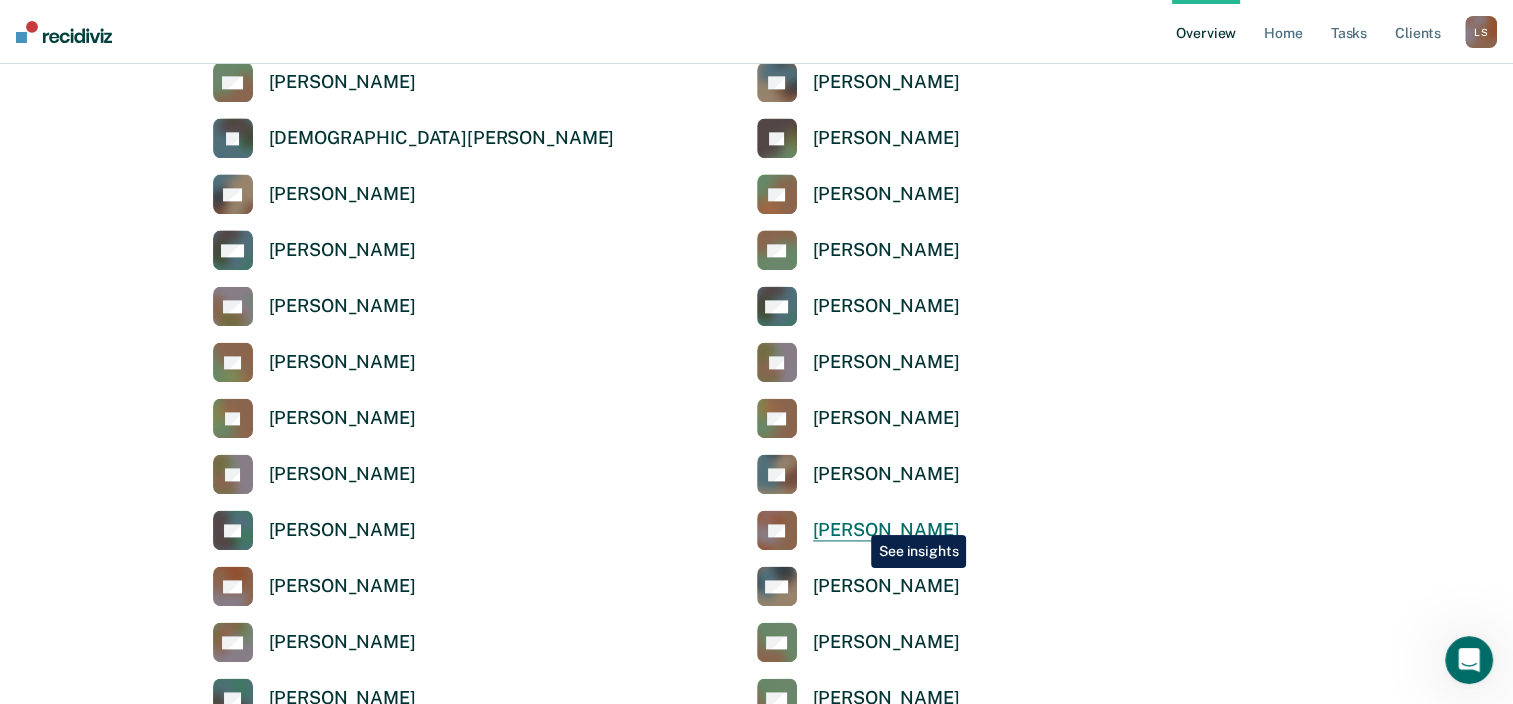 click on "[PERSON_NAME]" at bounding box center (886, 530) 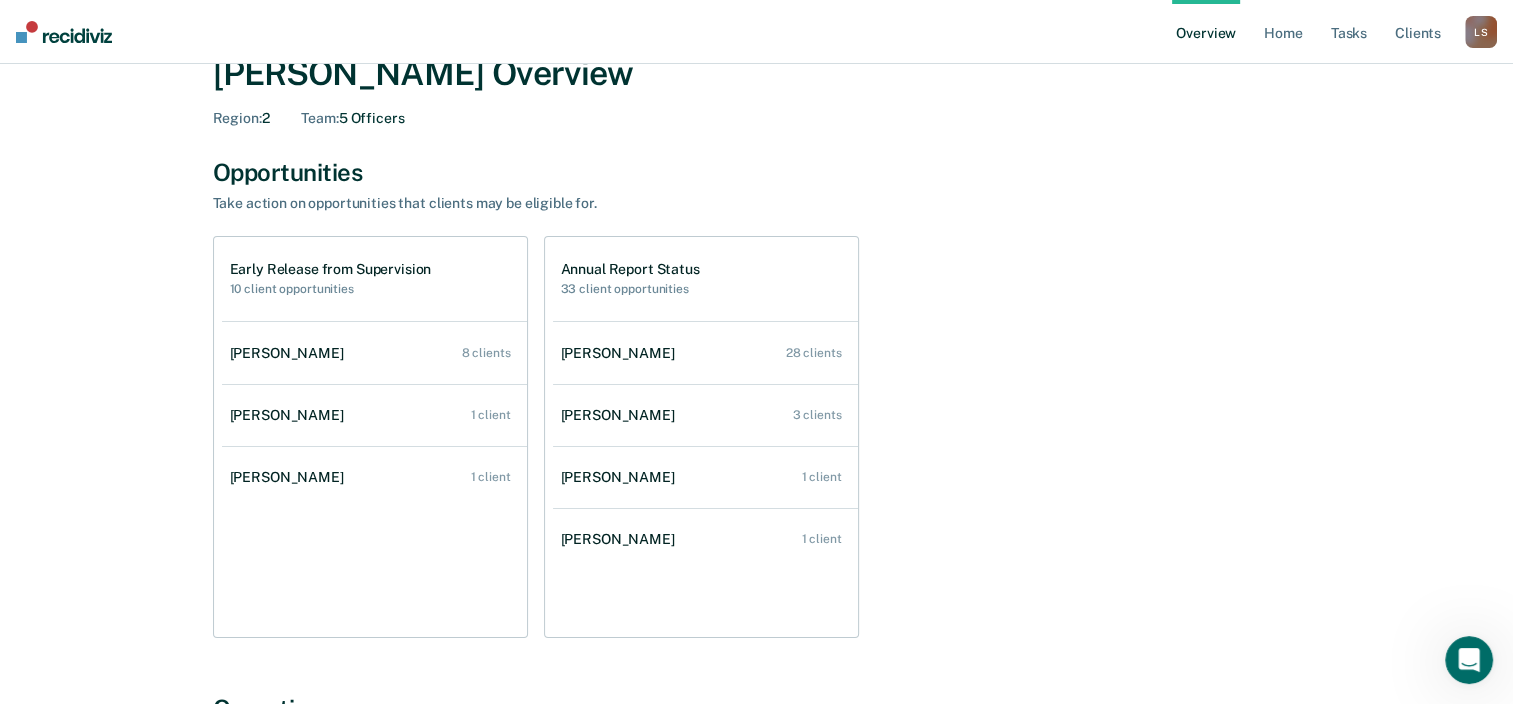scroll, scrollTop: 0, scrollLeft: 0, axis: both 